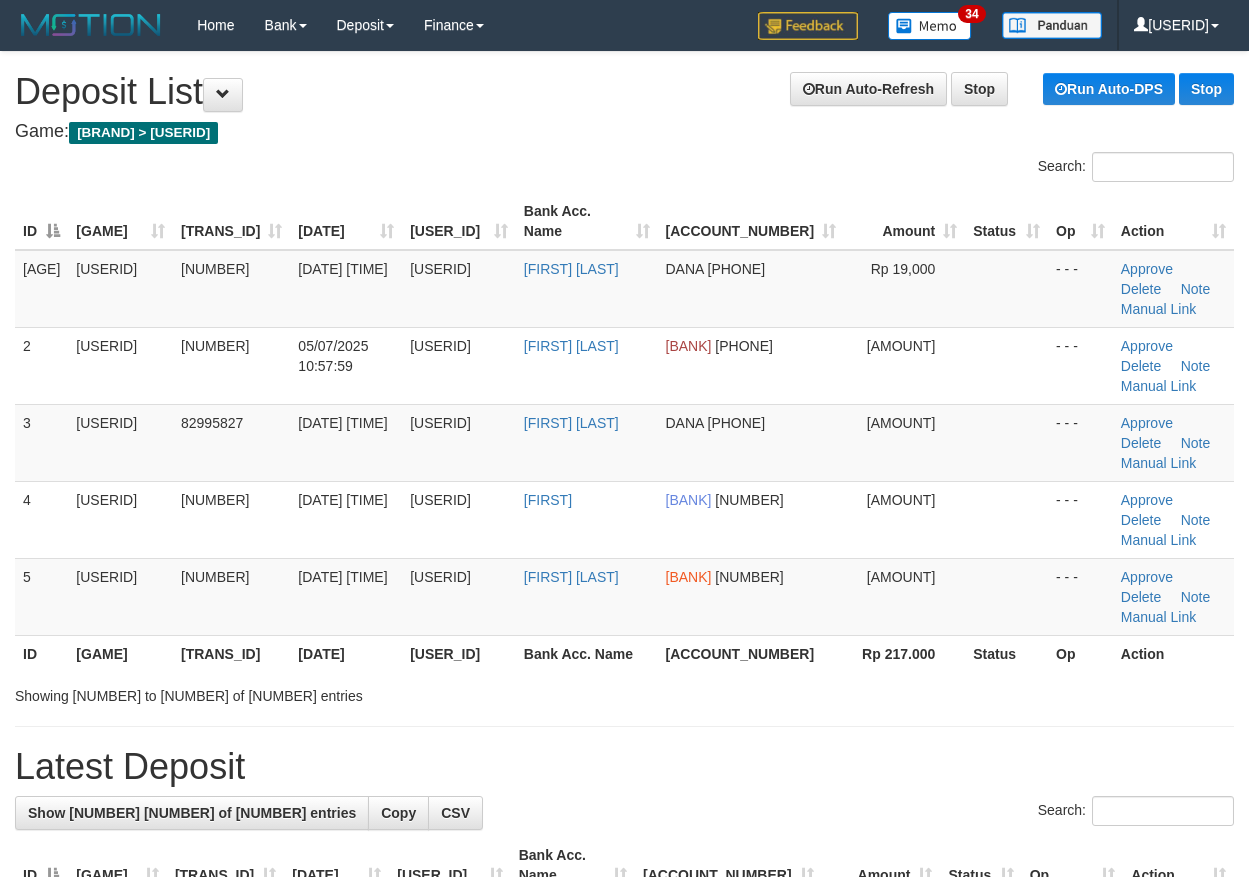 scroll, scrollTop: 141, scrollLeft: 0, axis: vertical 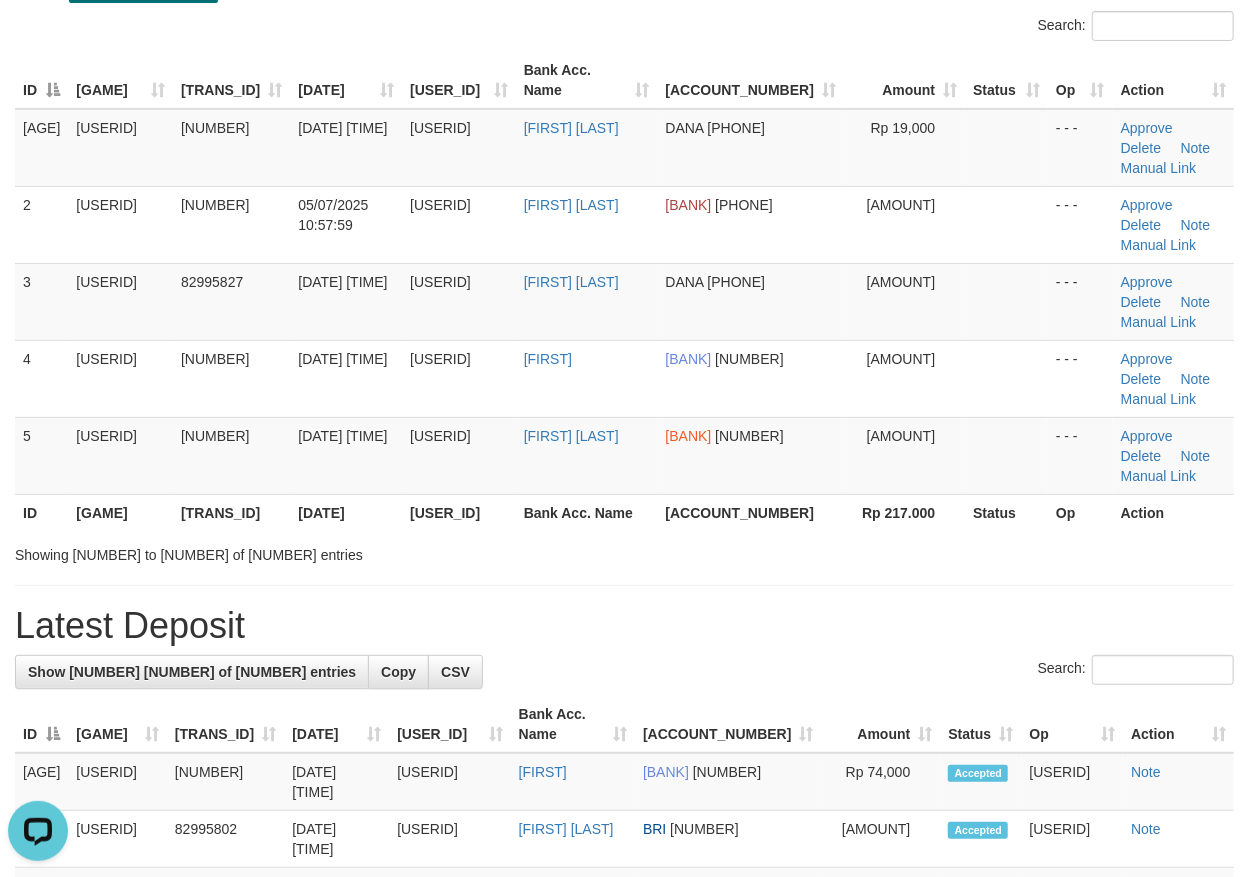 drag, startPoint x: 845, startPoint y: 502, endPoint x: 1148, endPoint y: 558, distance: 308.13147 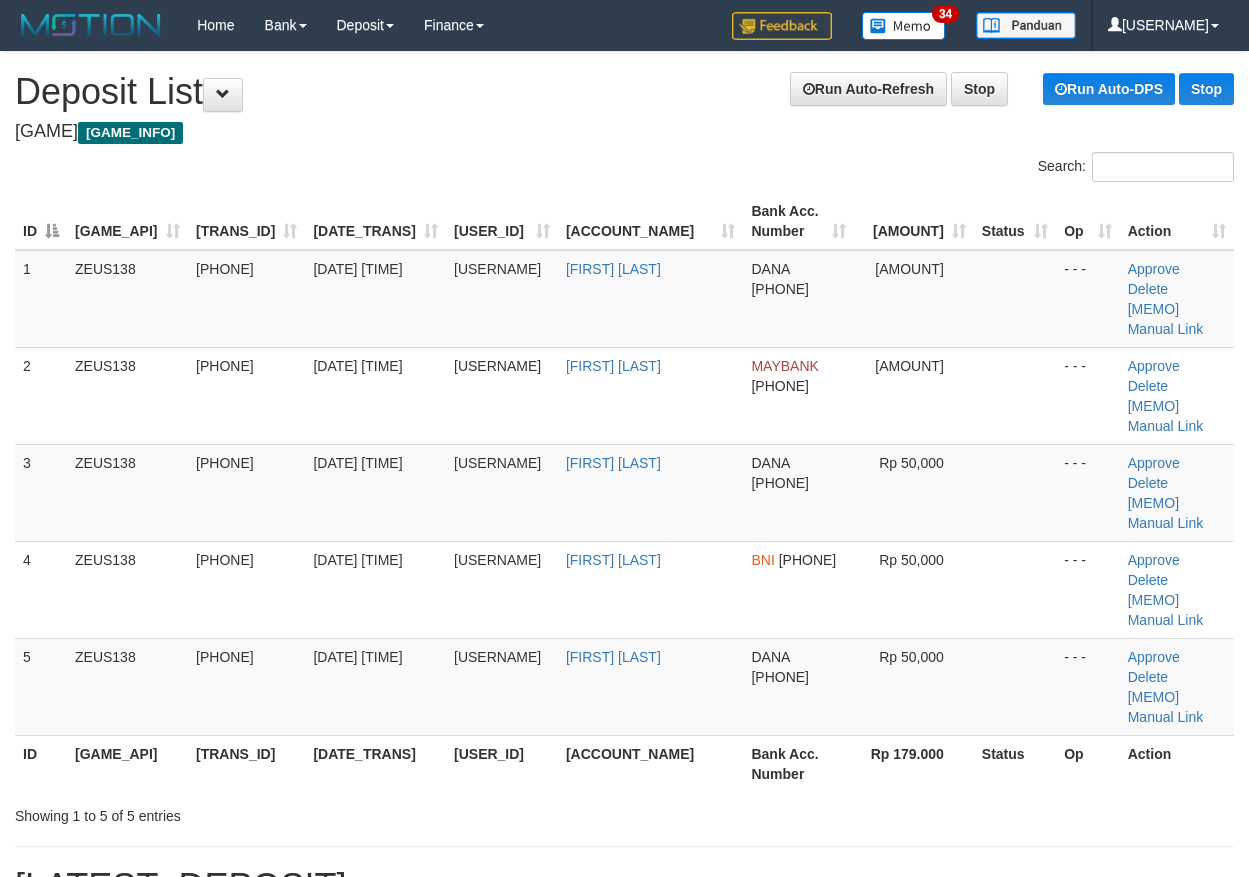 scroll, scrollTop: 141, scrollLeft: 0, axis: vertical 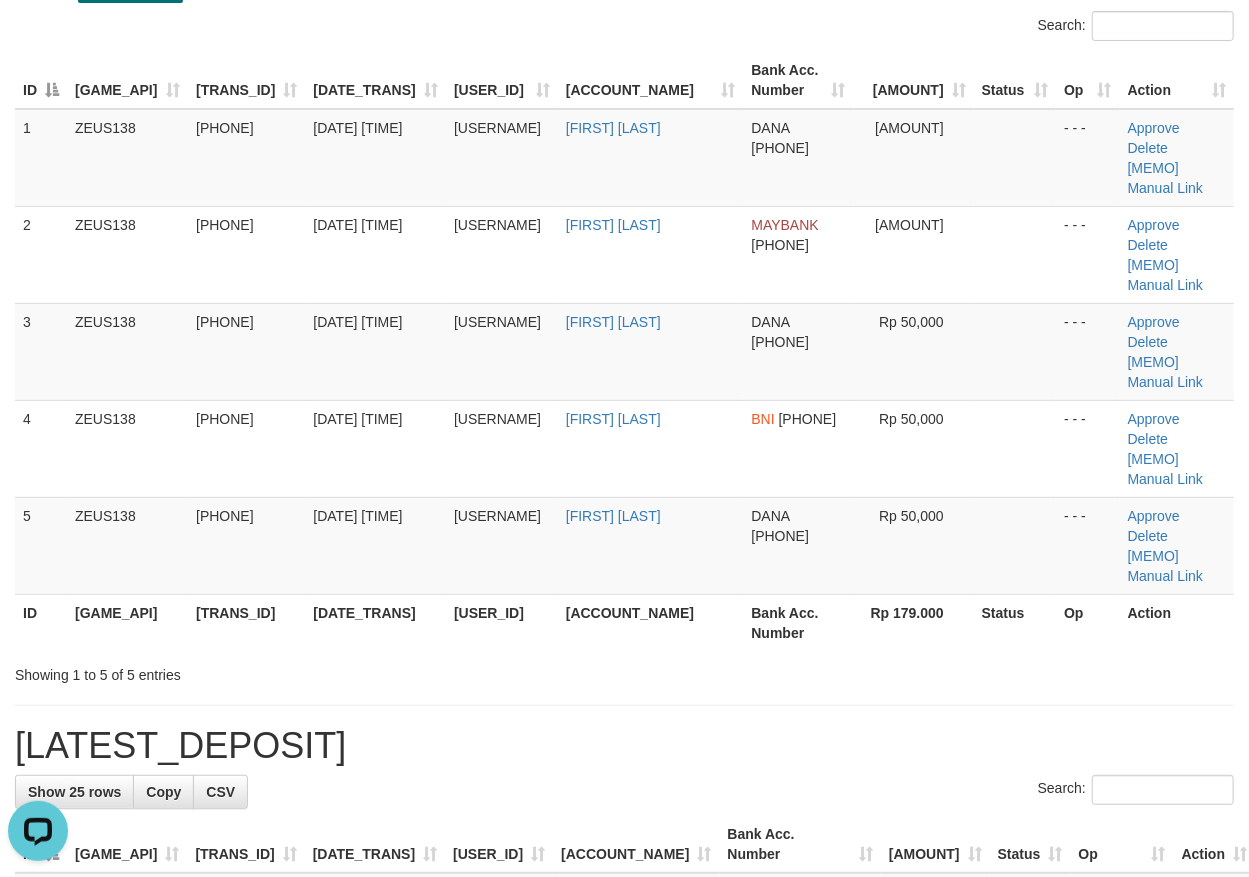 drag, startPoint x: 766, startPoint y: 489, endPoint x: 1266, endPoint y: 601, distance: 512.3905 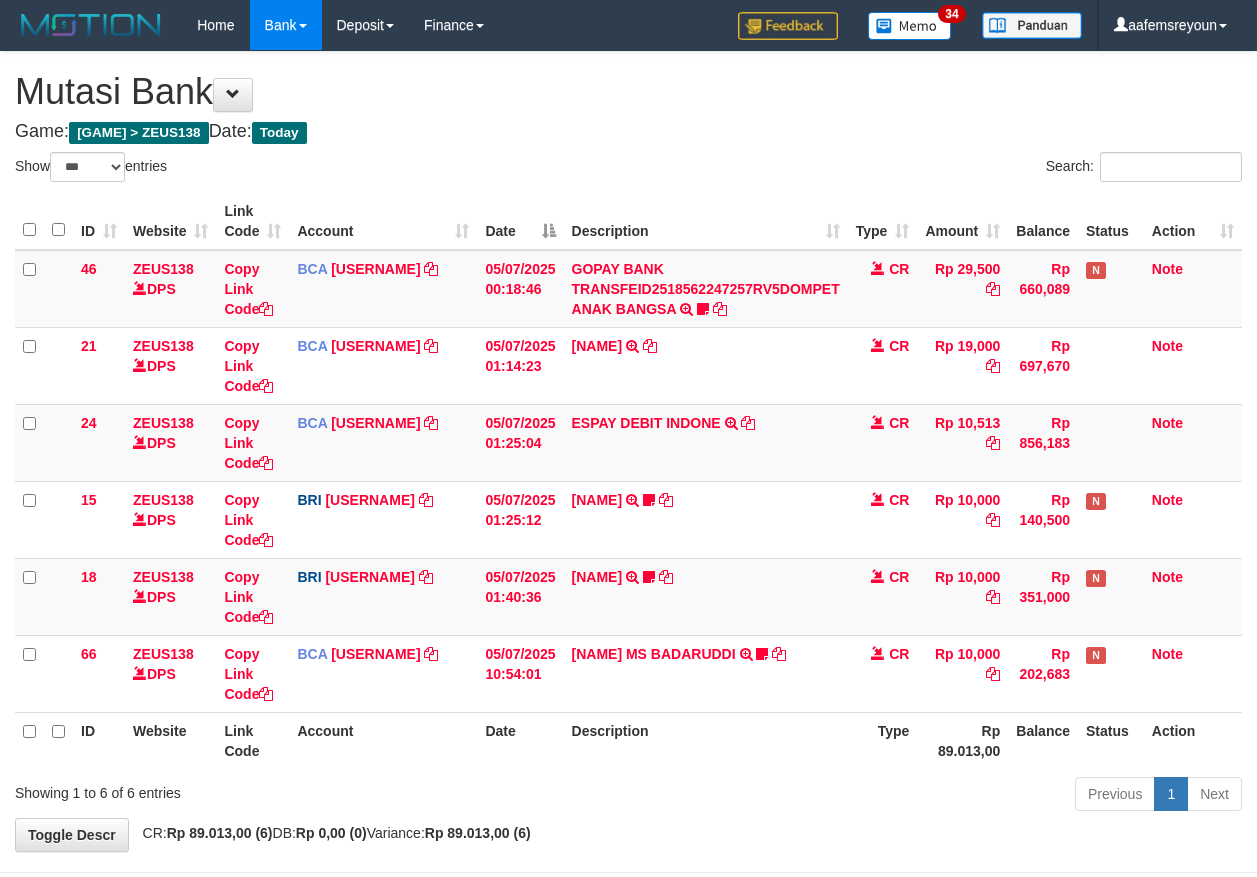 scroll, scrollTop: 5, scrollLeft: 0, axis: vertical 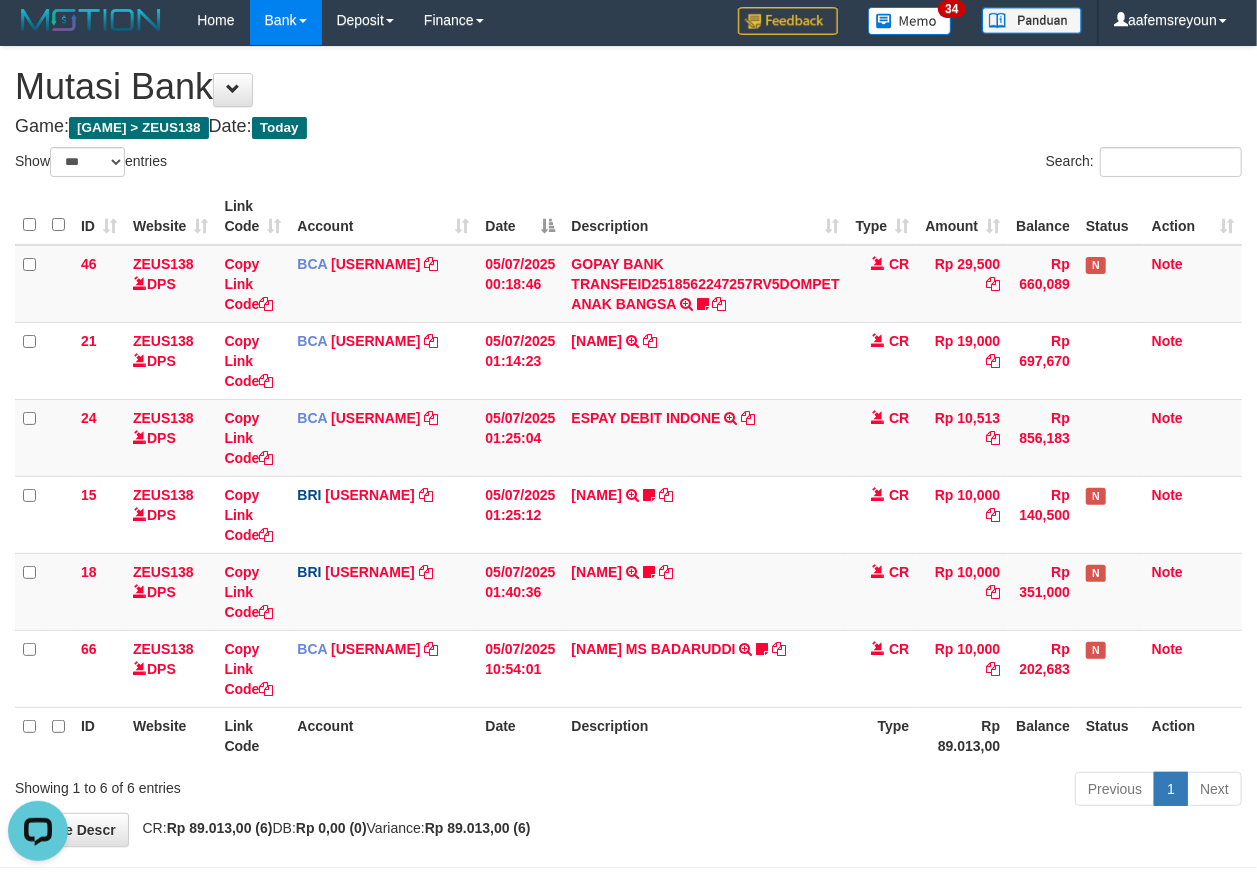 drag, startPoint x: 717, startPoint y: 708, endPoint x: 729, endPoint y: 709, distance: 12.0415945 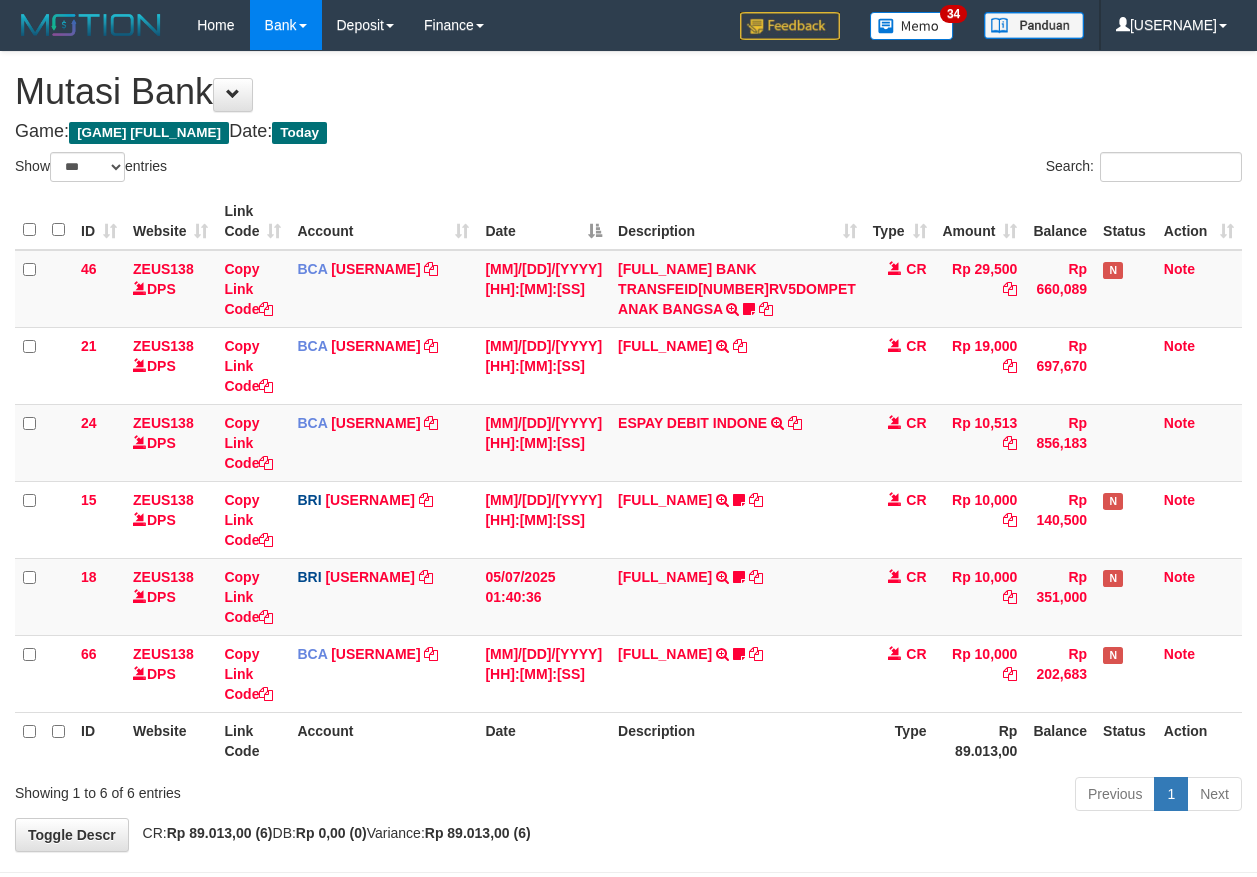scroll, scrollTop: 5, scrollLeft: 0, axis: vertical 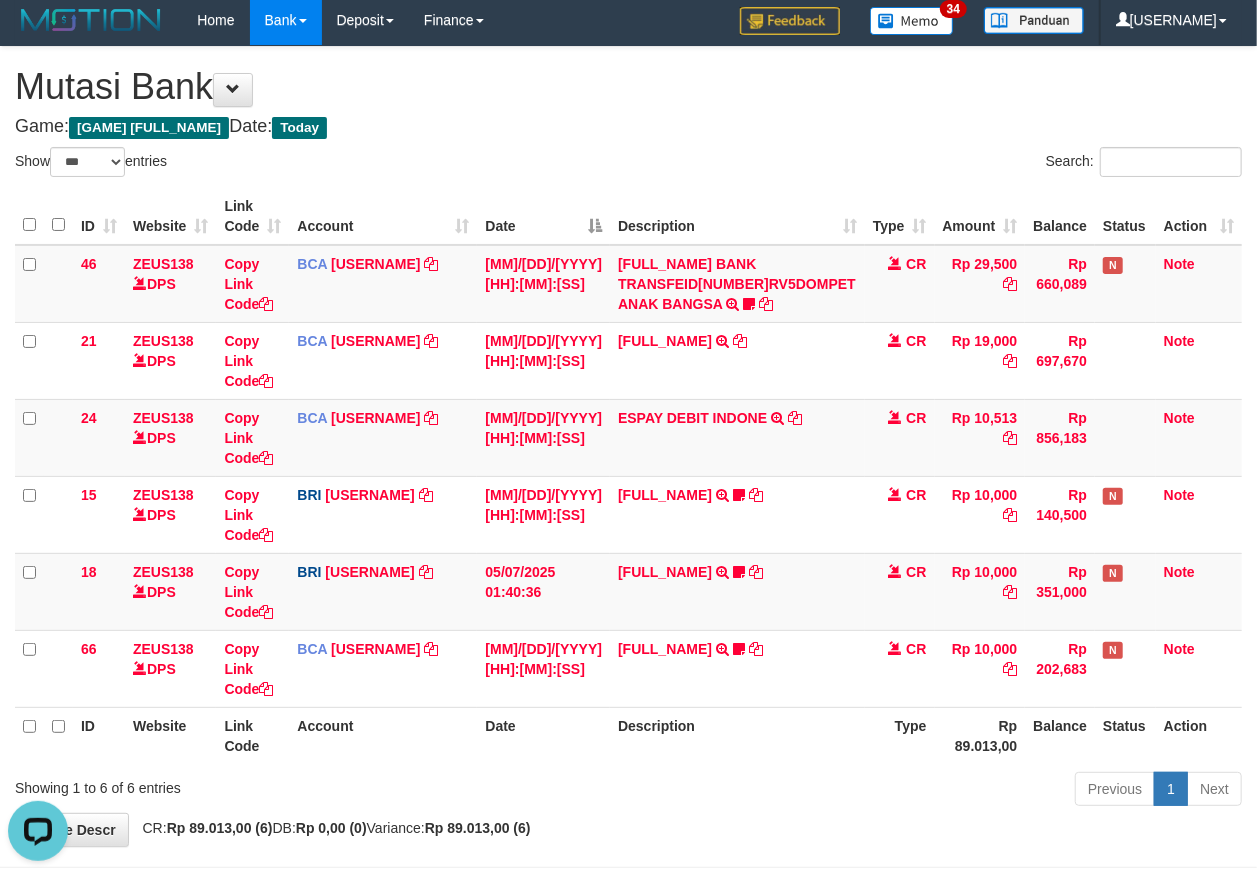 click on "Description" at bounding box center [737, 735] 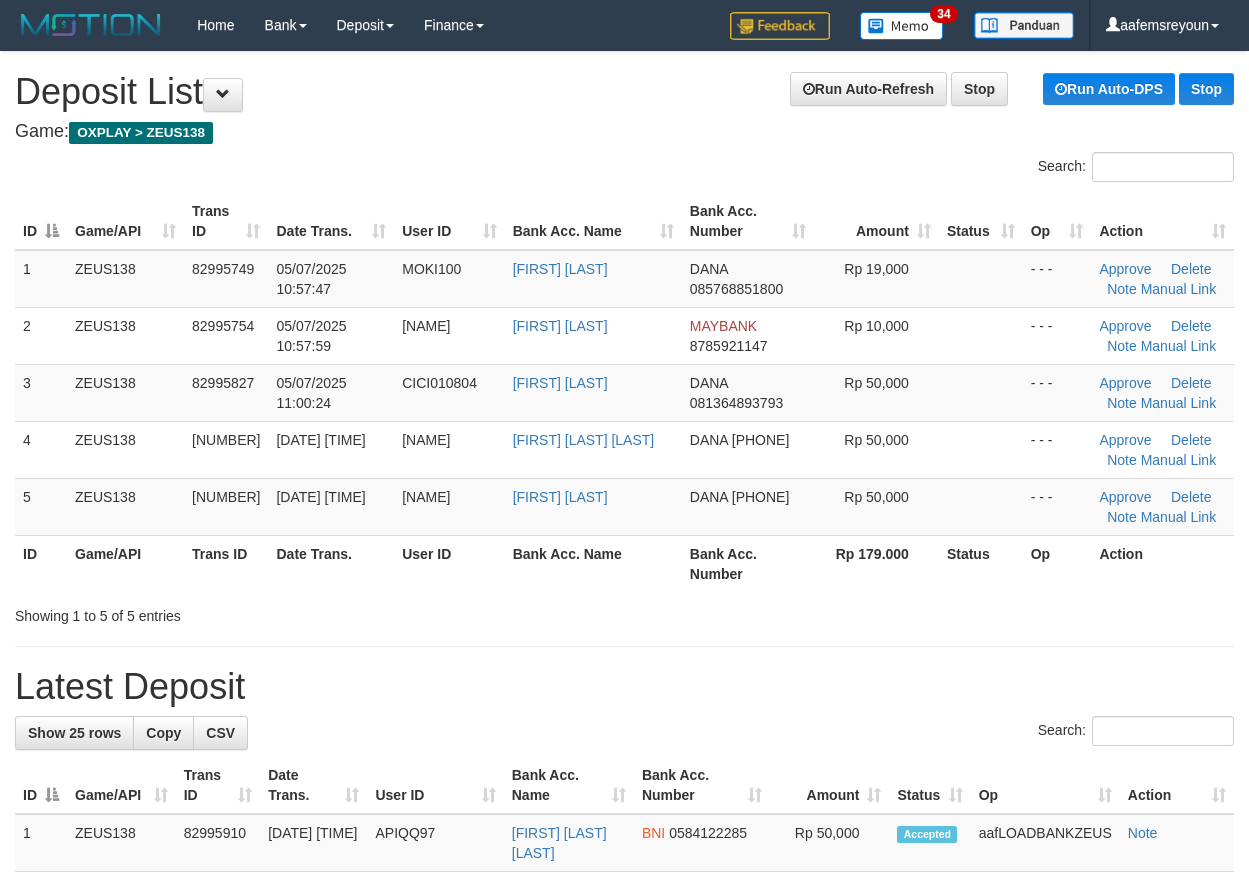scroll, scrollTop: 141, scrollLeft: 0, axis: vertical 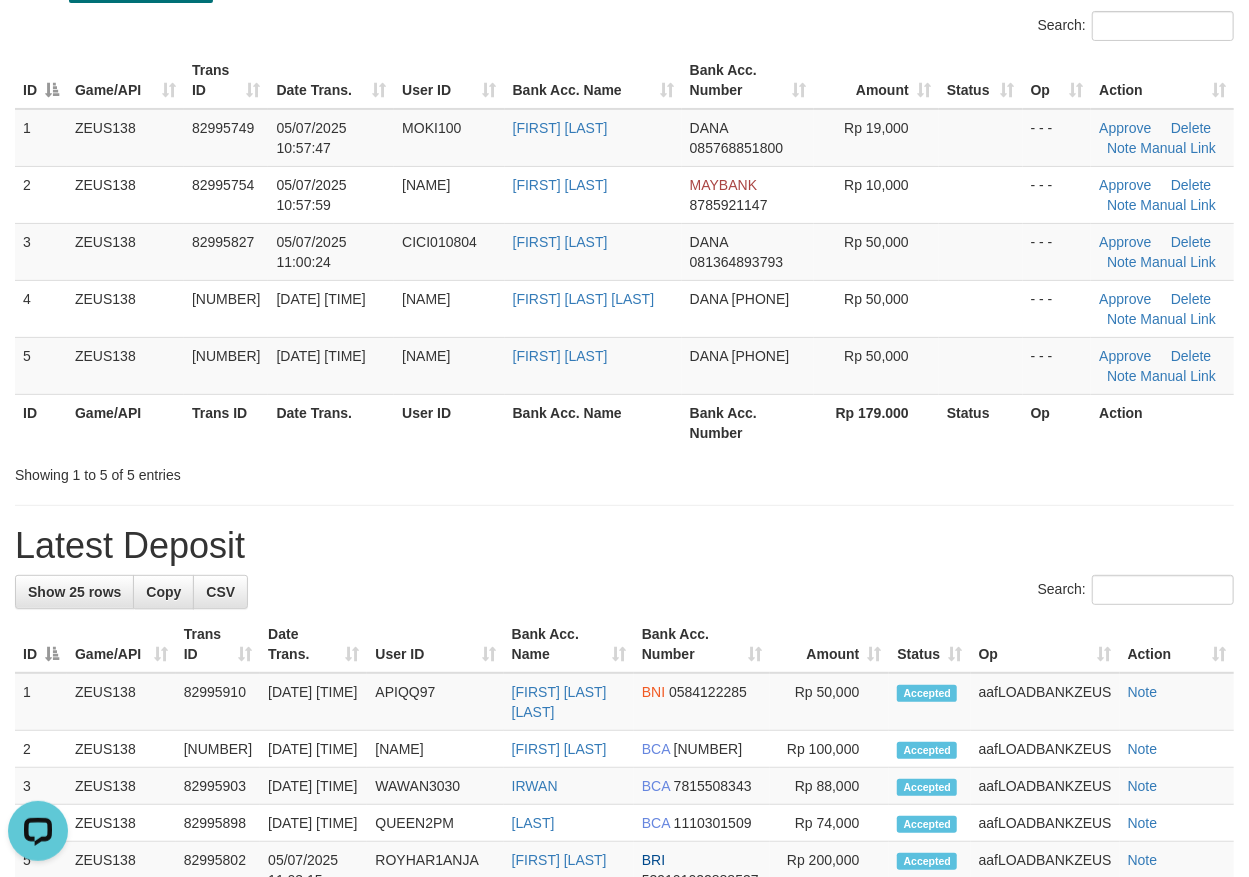 drag, startPoint x: 1102, startPoint y: 457, endPoint x: 1132, endPoint y: 486, distance: 41.725292 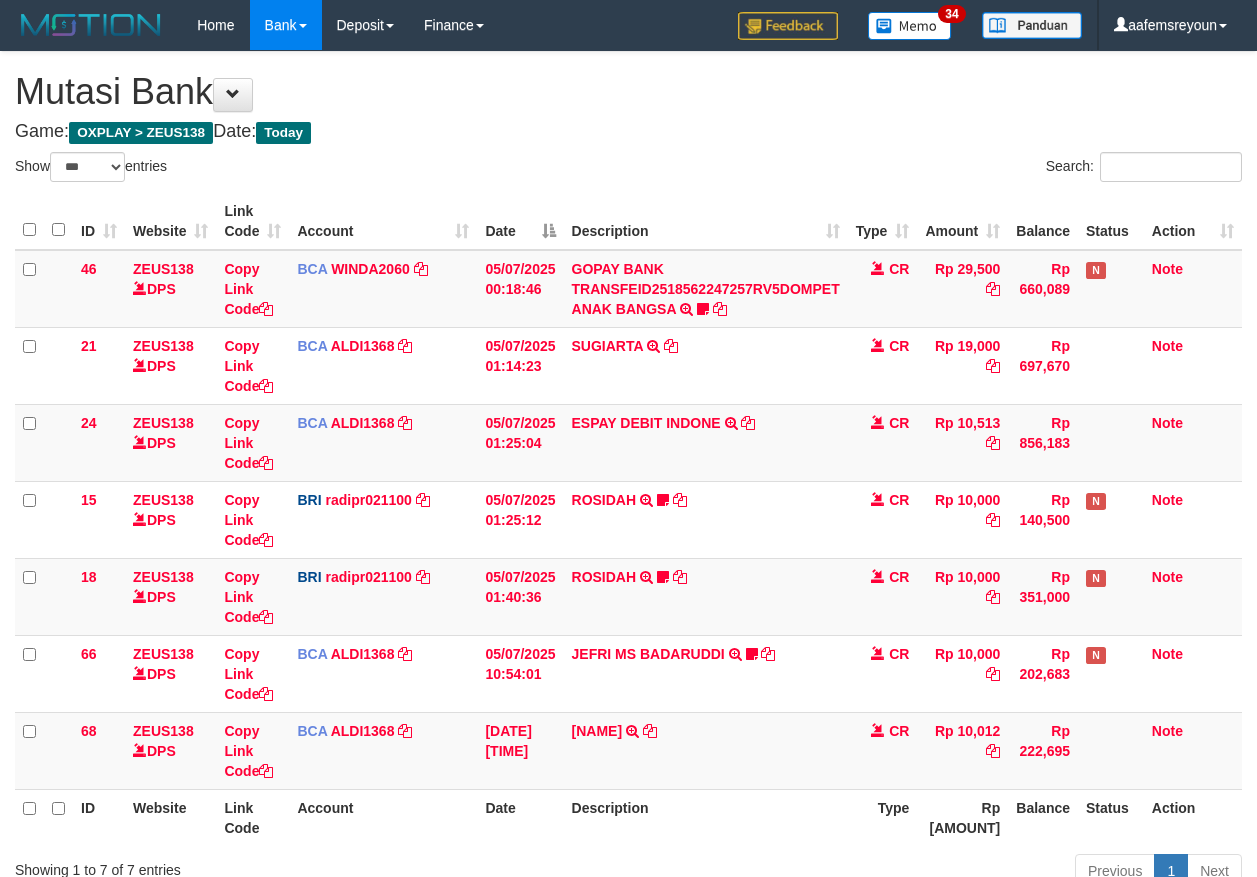 scroll, scrollTop: 5, scrollLeft: 0, axis: vertical 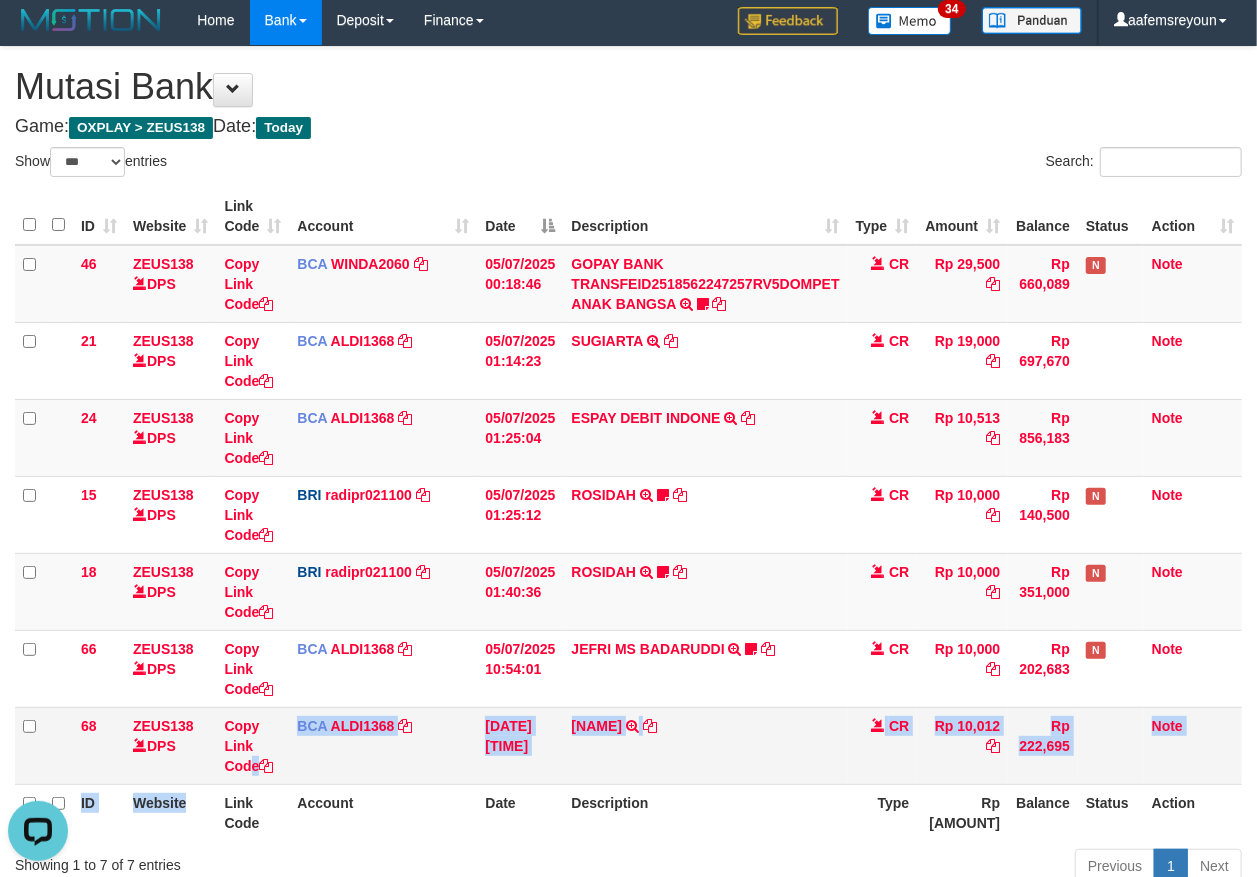 click on "ID Website Link Code Account Date Description Type Amount Balance Status Action
46
ZEUS138    DPS
Copy Link Code
BCA
WINDA2060
DPS
WINDA
mutasi_[DATE]_4644 | 46
mutasi_[DATE]_4644 | 46
[TIME]
GOPAY BANK TRANSFEID2518562247257RV5DOMPET ANAK BANGSA            TRSF E-BANKING CR [DATE]/FTSCY/WS95051
[NUMBER]GOPAY BANK TRANSFEID2518562247257RV5DOMPET ANAK BANGSA    [NAME]
transfer beda rekening
CR
Rp [AMOUNT]
Rp [AMOUNT]
N
Note
21
ZEUS138    DPS
Copy Link Code  BCA" at bounding box center (628, 514) 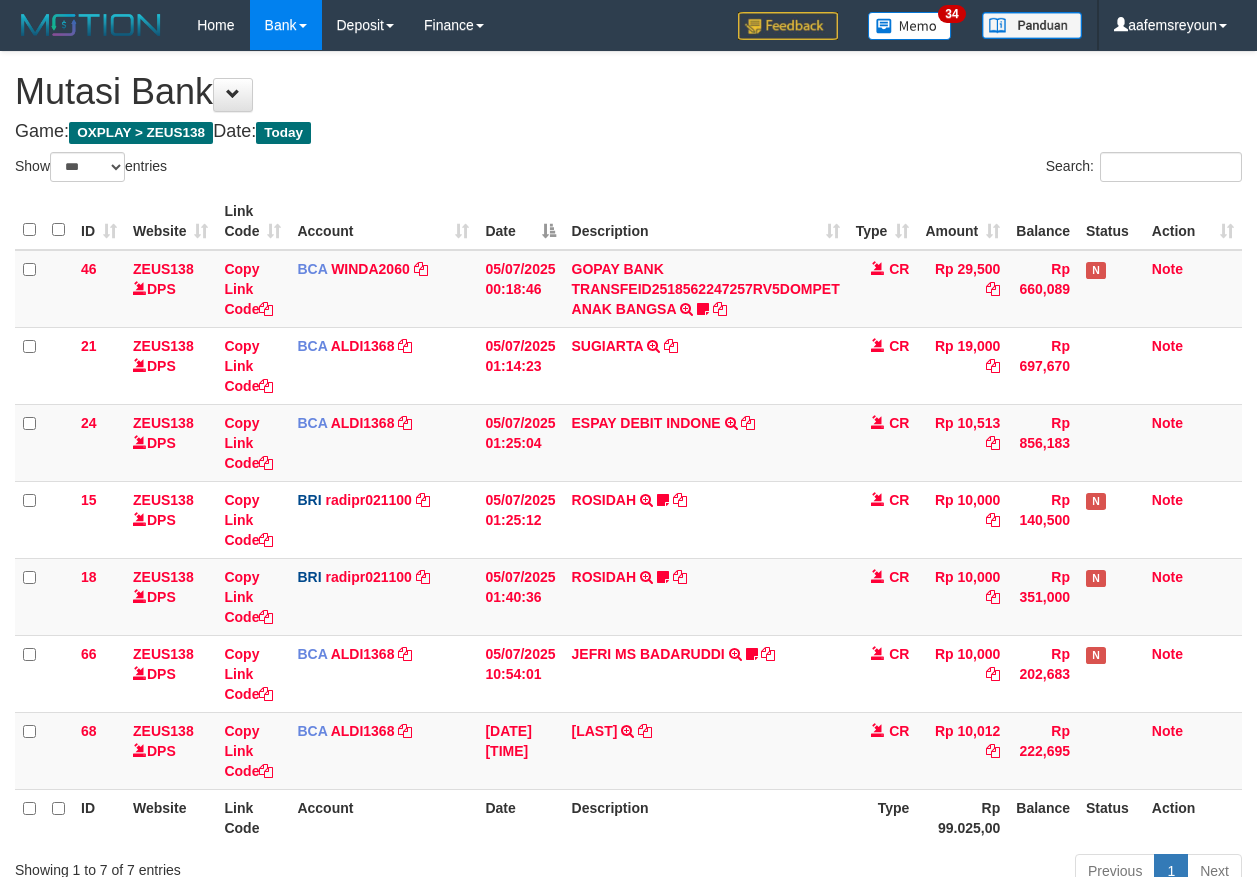 scroll, scrollTop: 5, scrollLeft: 0, axis: vertical 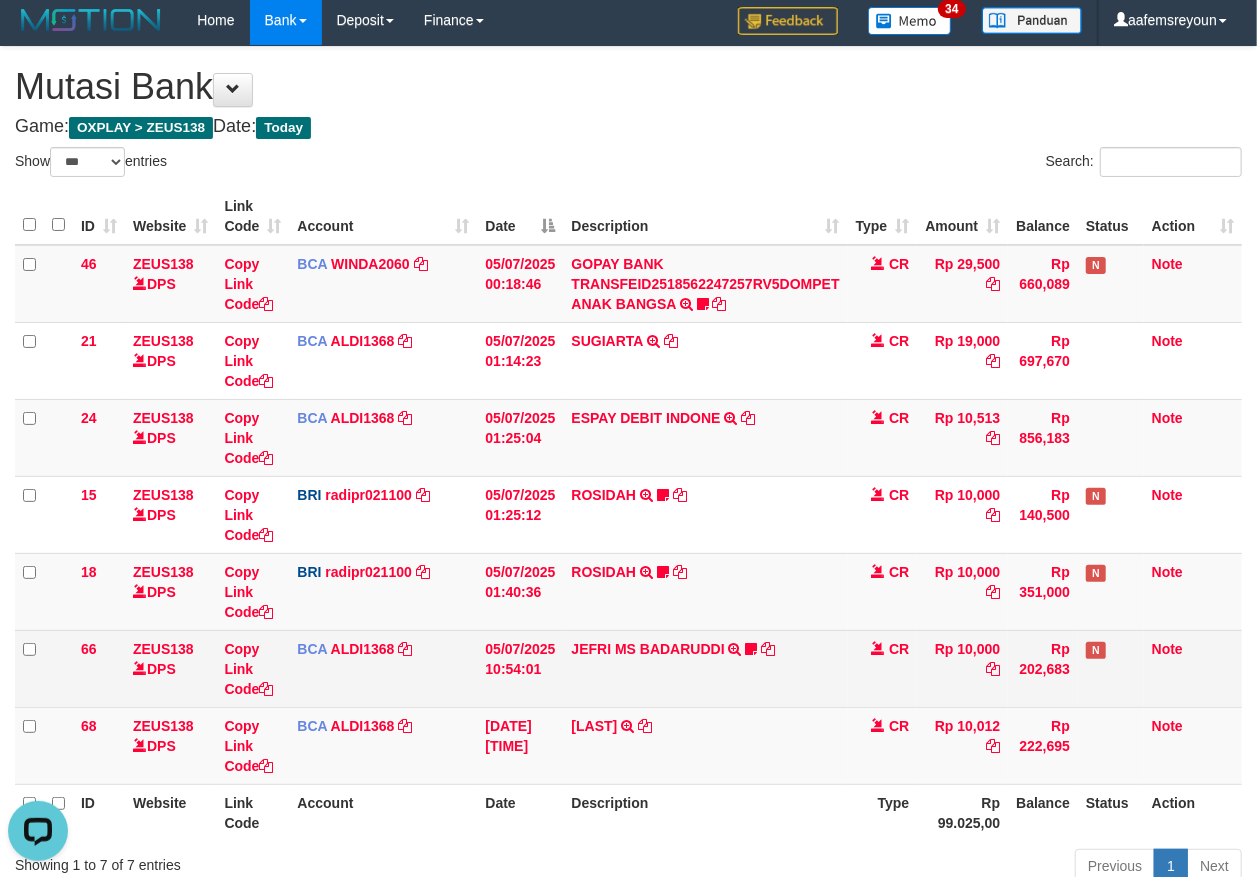 drag, startPoint x: 528, startPoint y: 704, endPoint x: 441, endPoint y: 684, distance: 89.26926 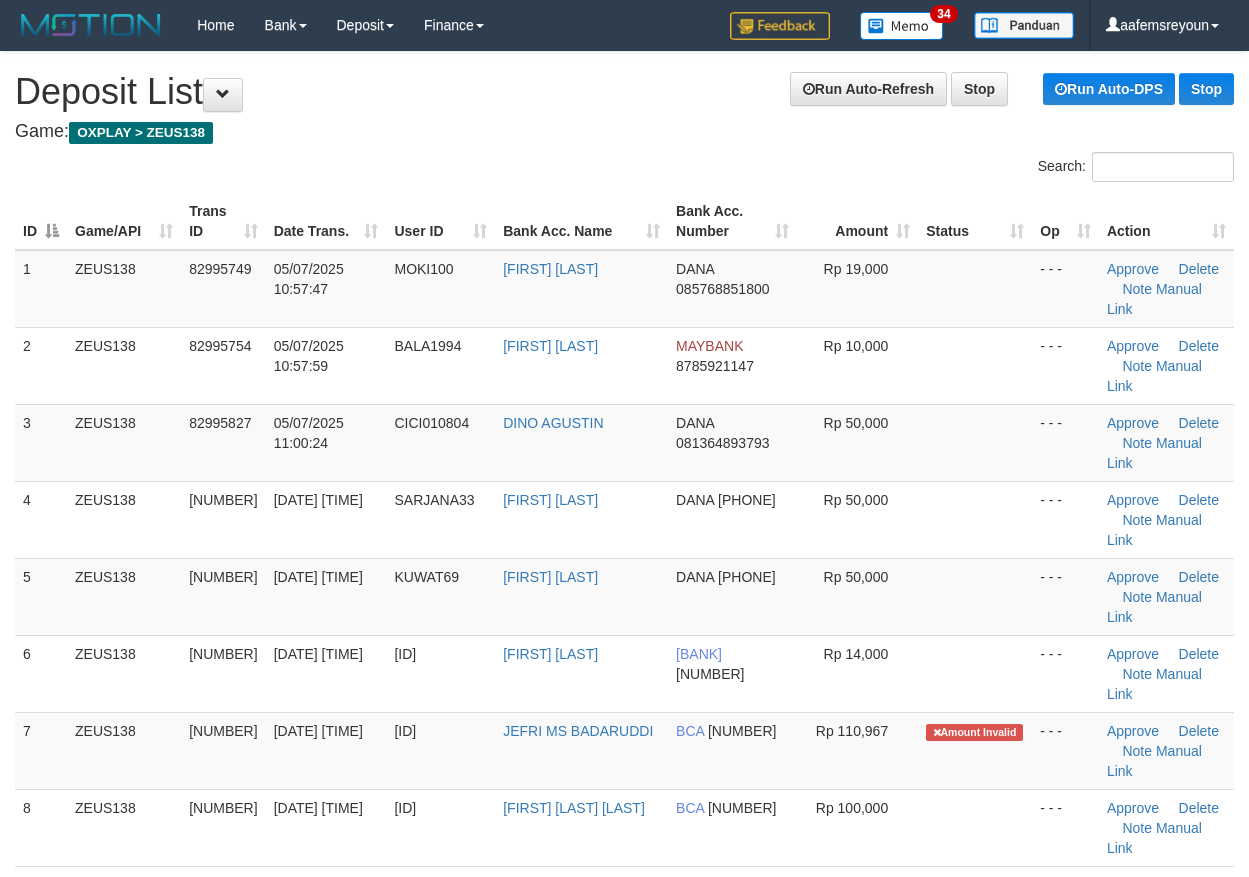 scroll, scrollTop: 141, scrollLeft: 0, axis: vertical 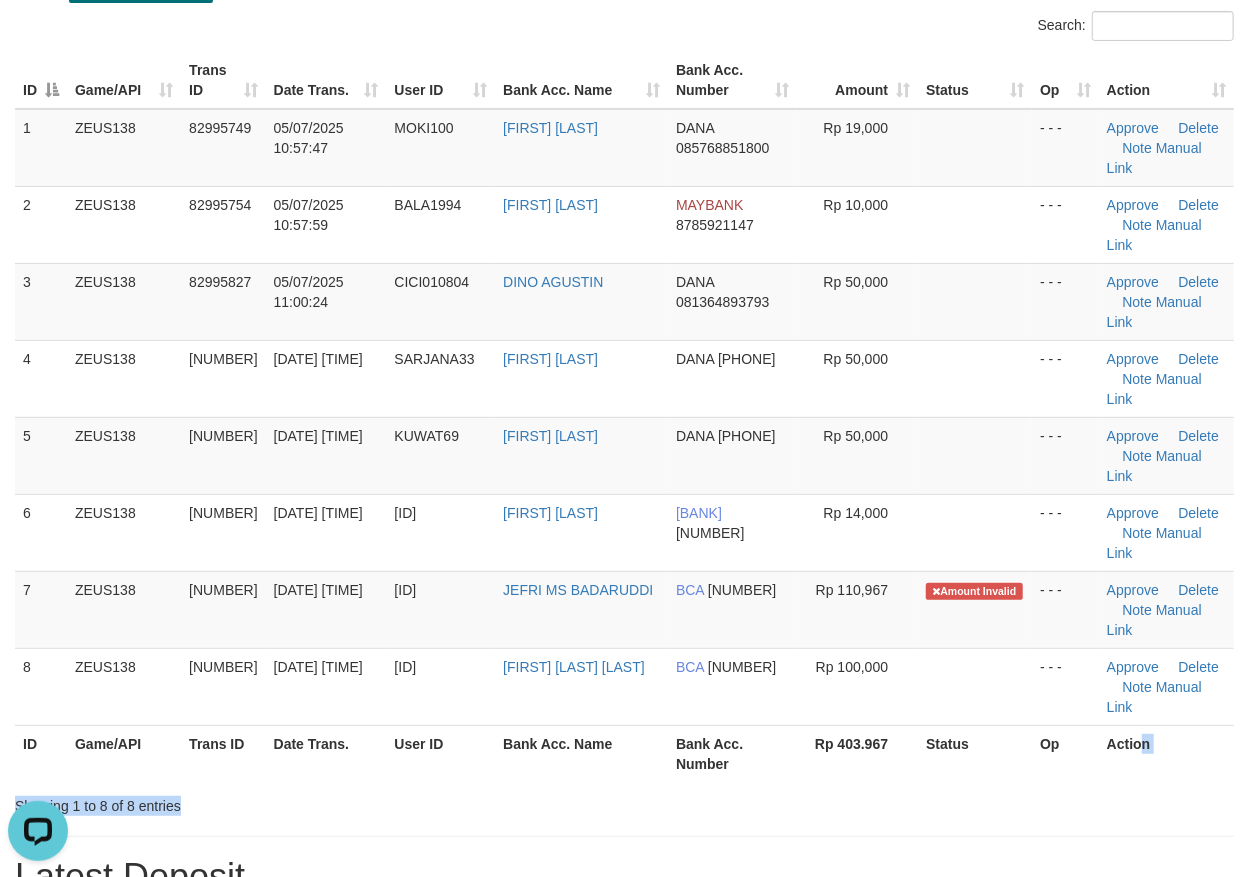 drag, startPoint x: 1140, startPoint y: 774, endPoint x: 1160, endPoint y: 776, distance: 20.09975 